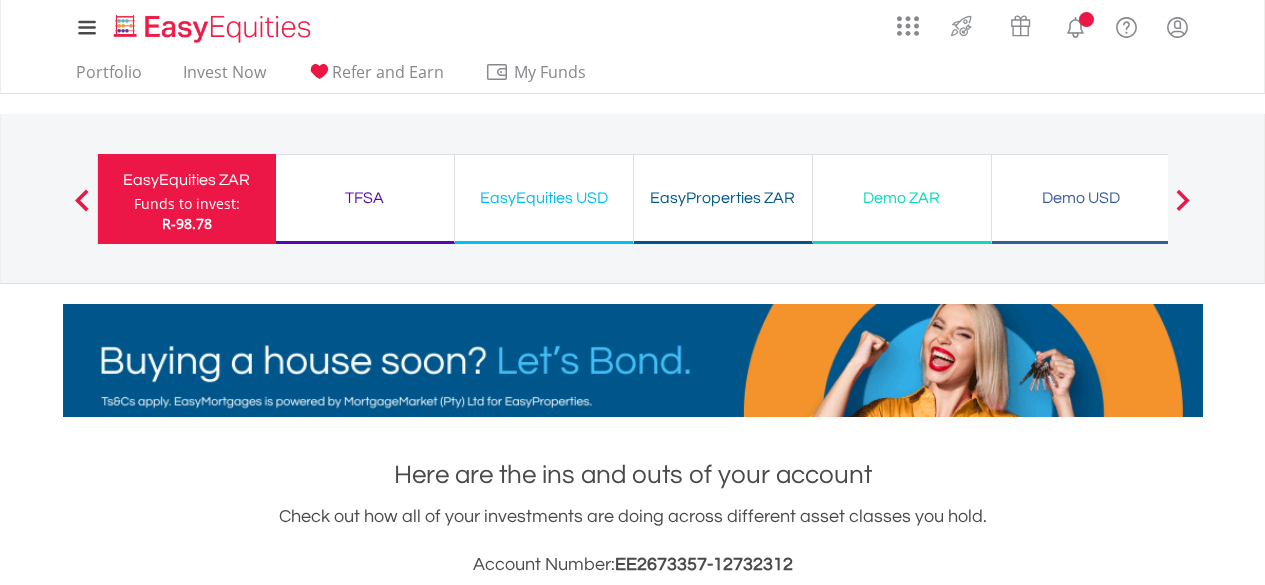 scroll, scrollTop: 0, scrollLeft: 0, axis: both 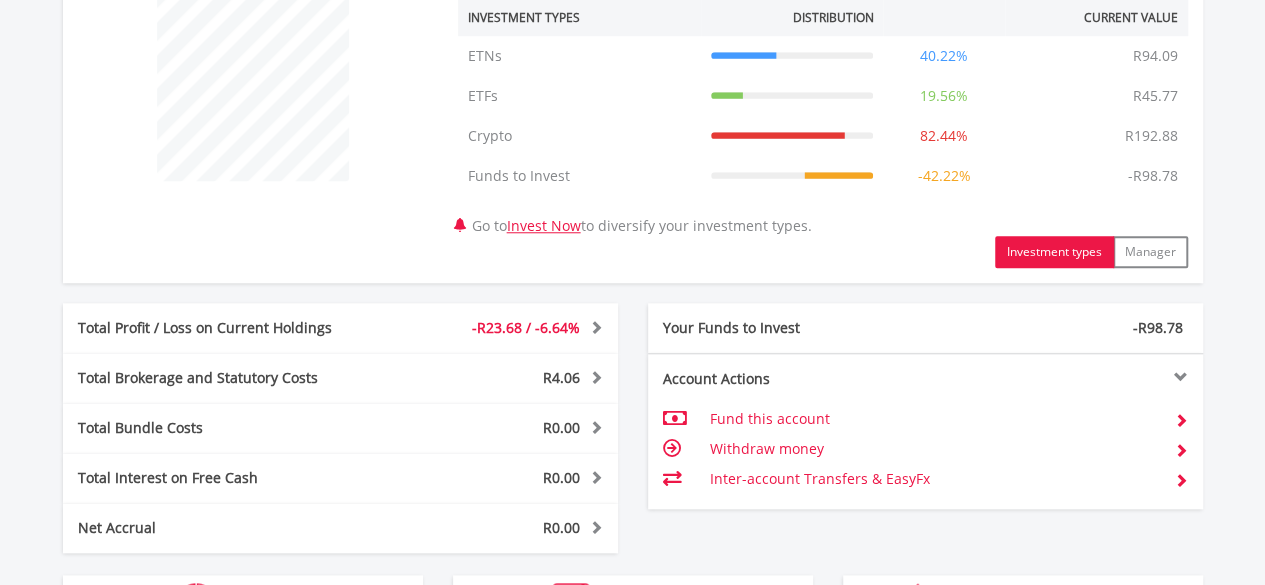 drag, startPoint x: 1276, startPoint y: 93, endPoint x: 1276, endPoint y: 337, distance: 244 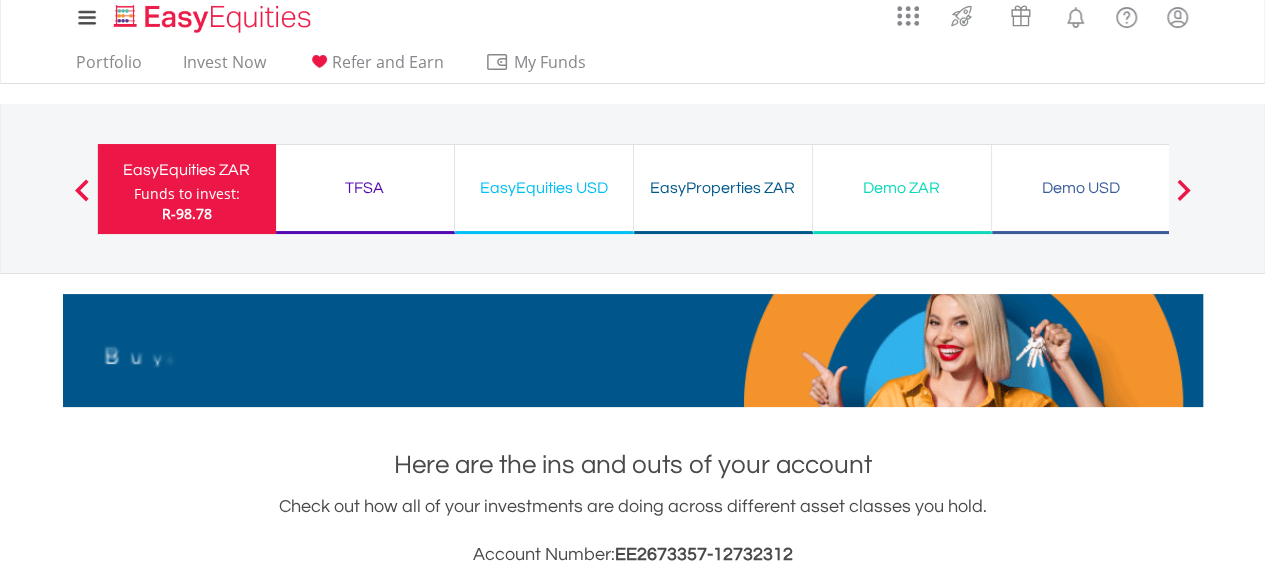 scroll, scrollTop: 0, scrollLeft: 0, axis: both 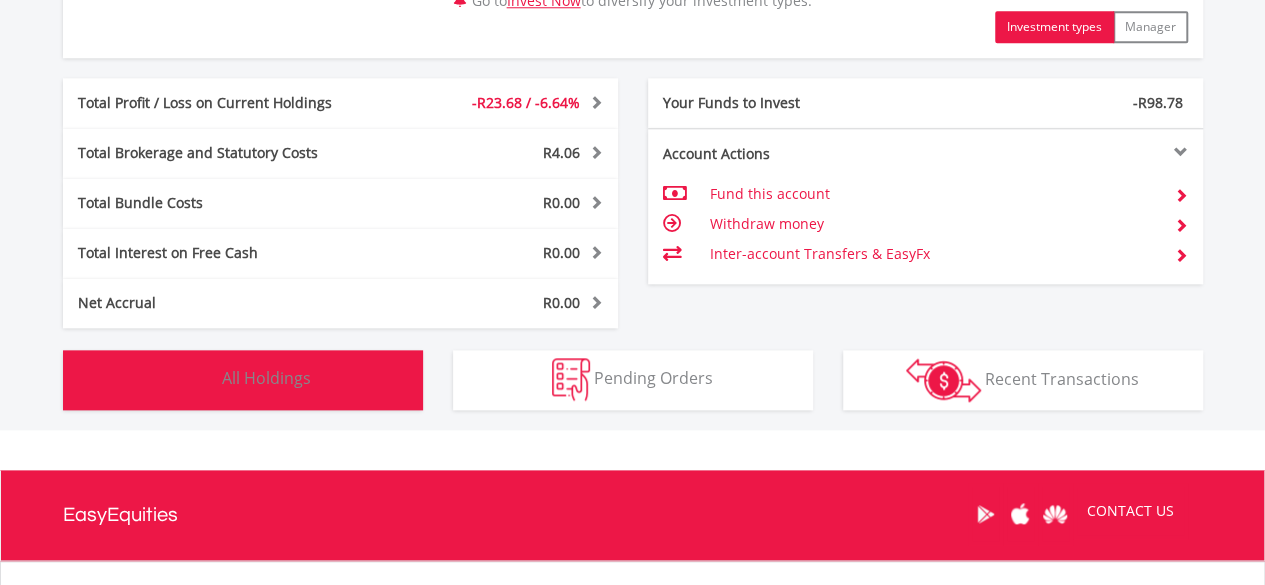 click on "Holdings
All Holdings" at bounding box center (243, 380) 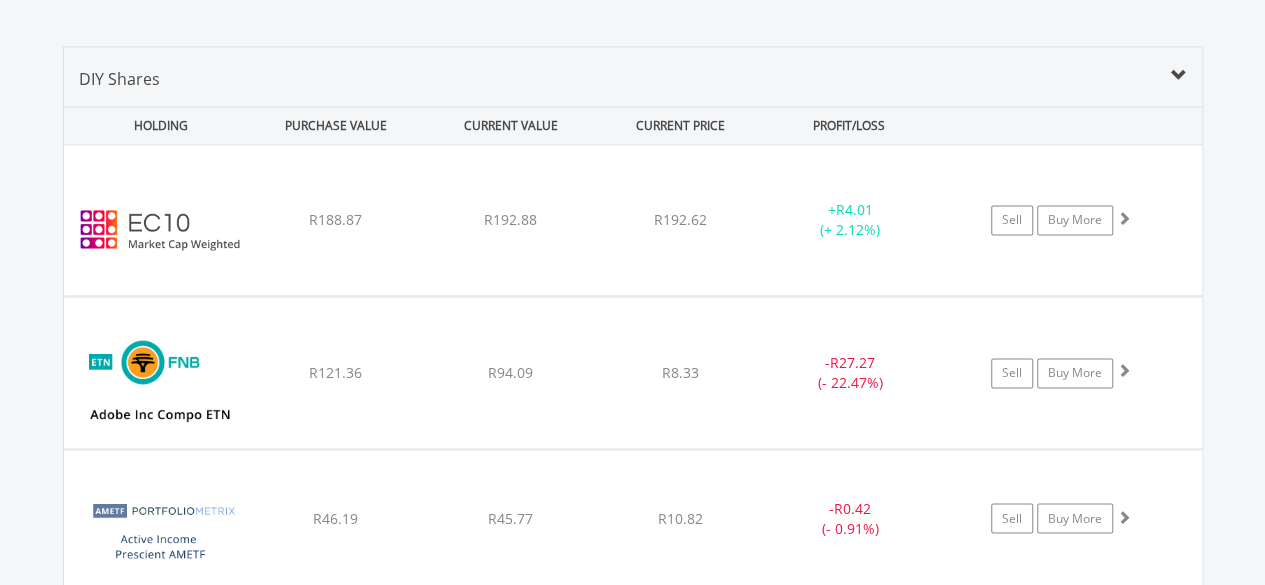 scroll, scrollTop: 1482, scrollLeft: 0, axis: vertical 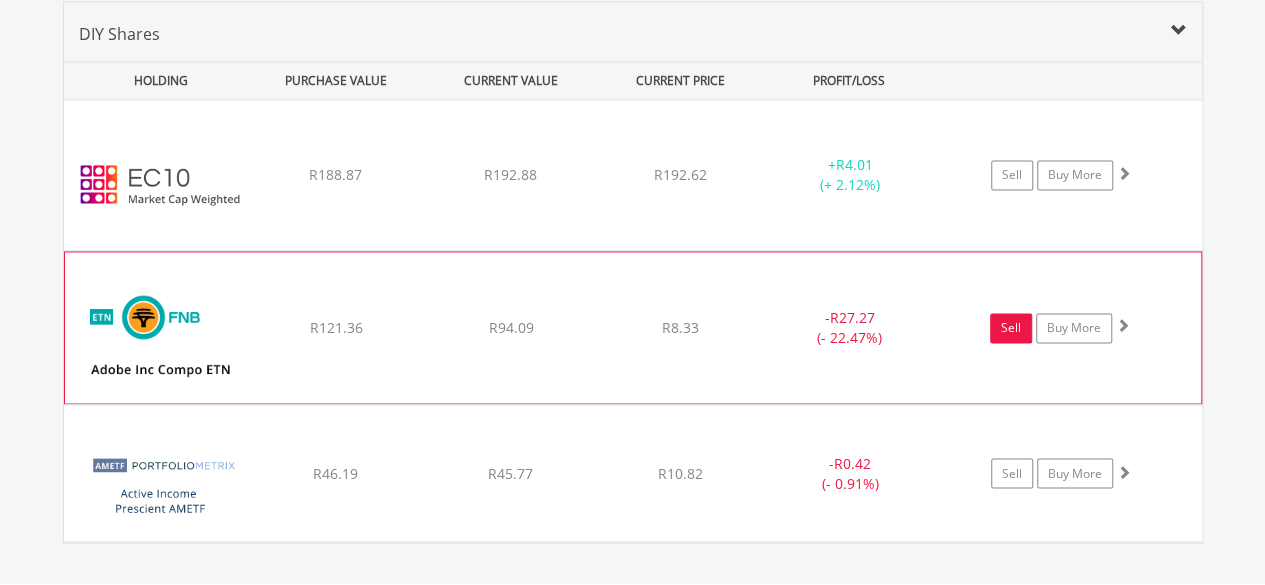 click on "Sell" at bounding box center [1011, 328] 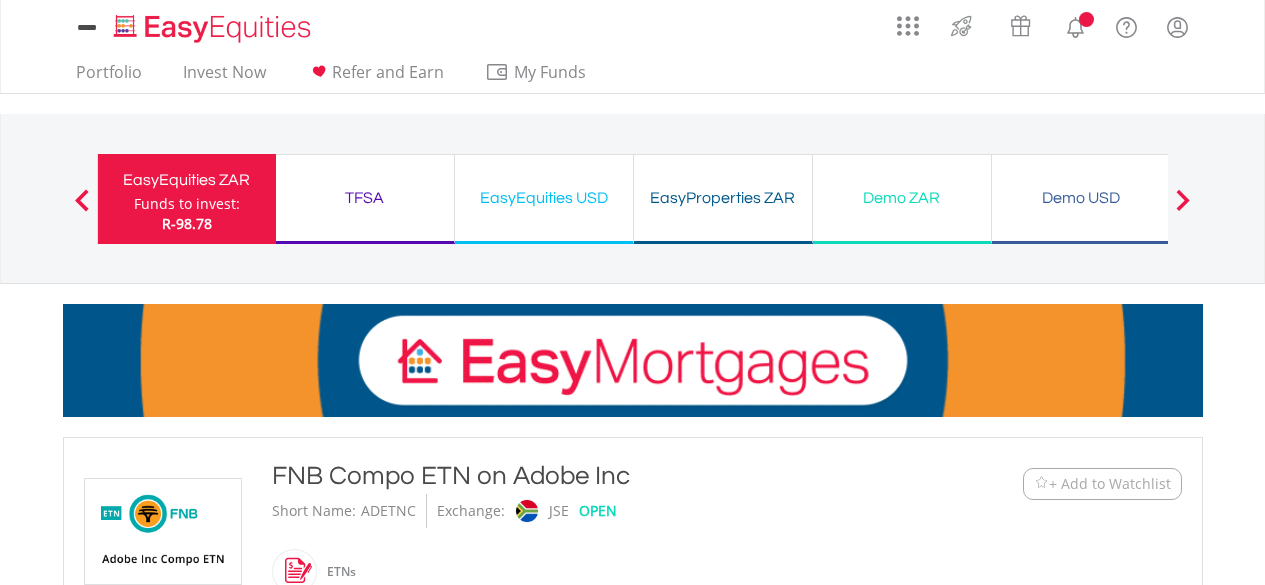 scroll, scrollTop: 0, scrollLeft: 0, axis: both 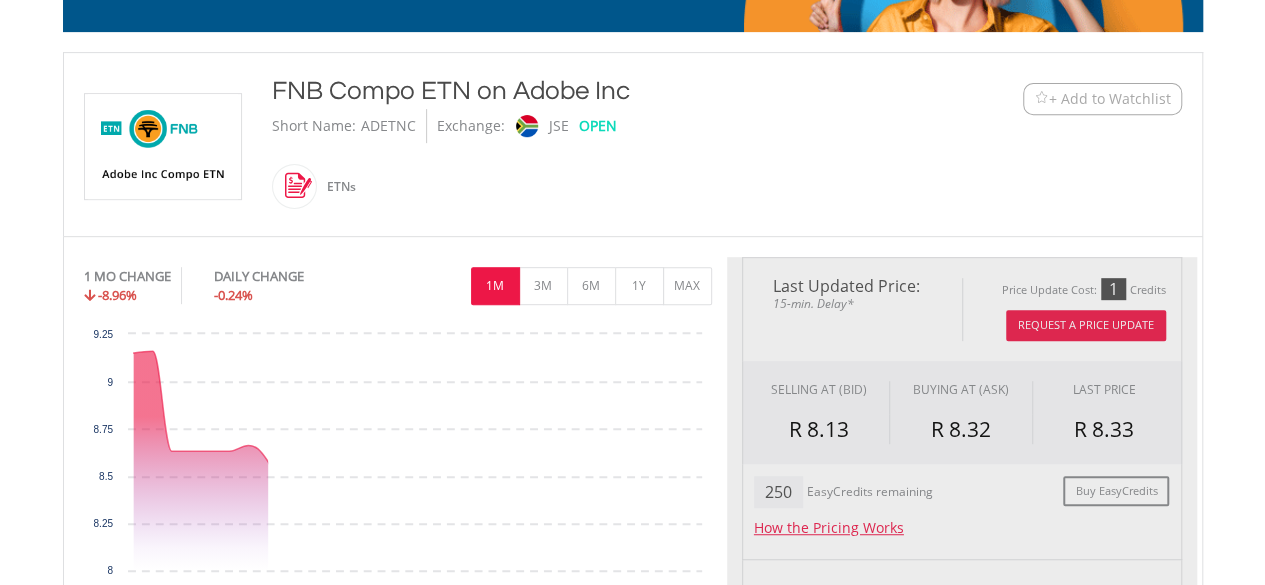 type on "*****" 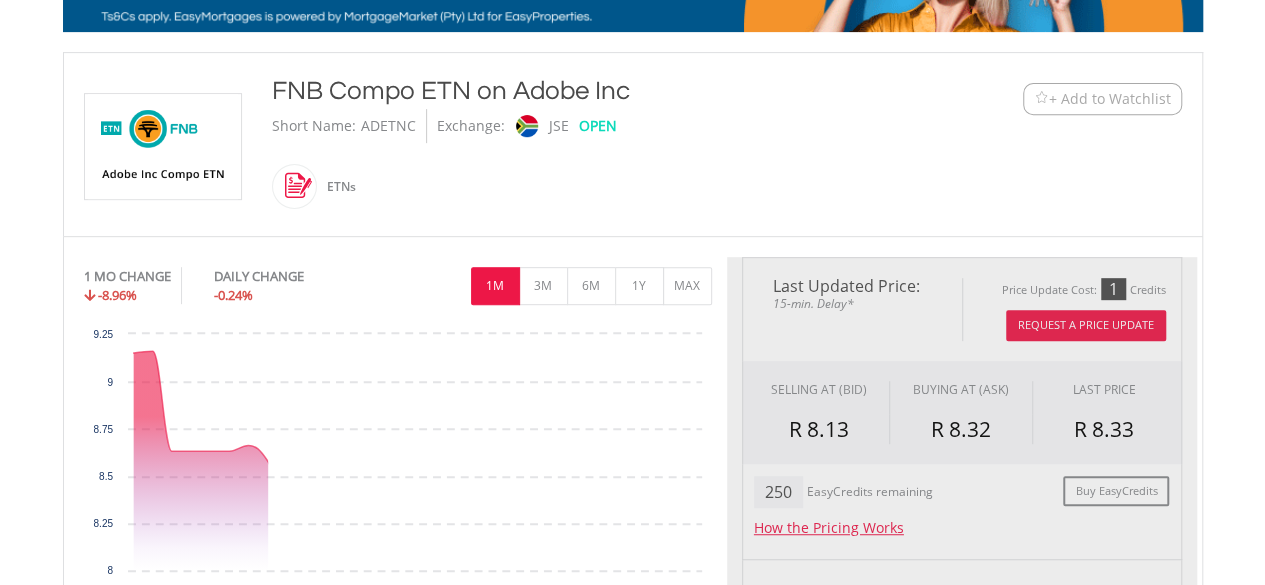 type on "******" 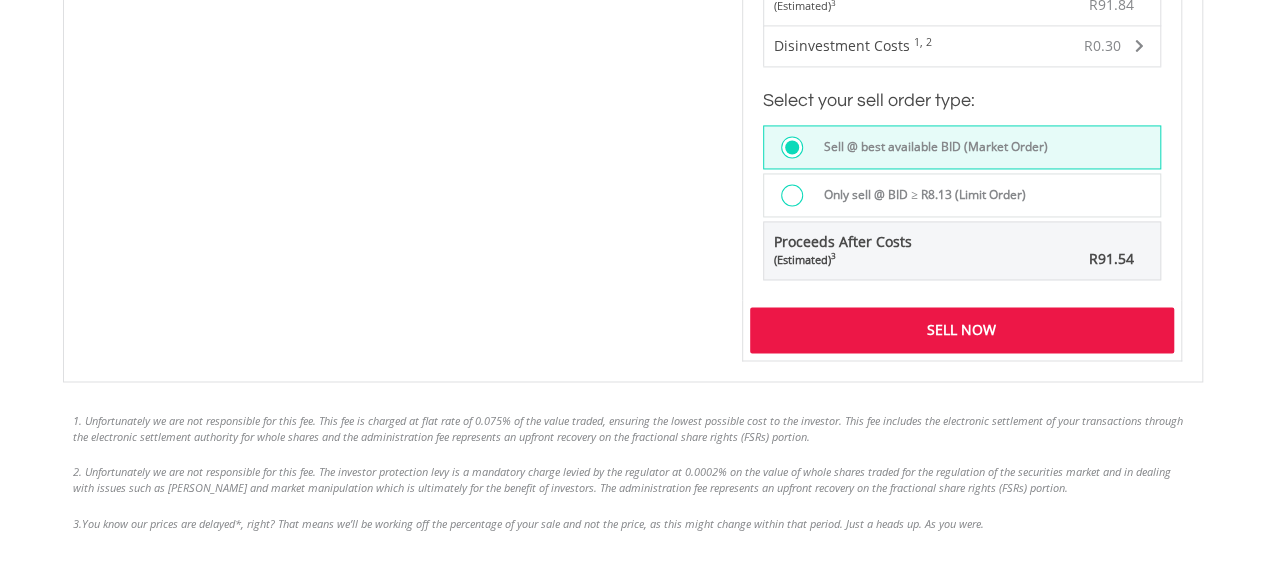 scroll, scrollTop: 1512, scrollLeft: 0, axis: vertical 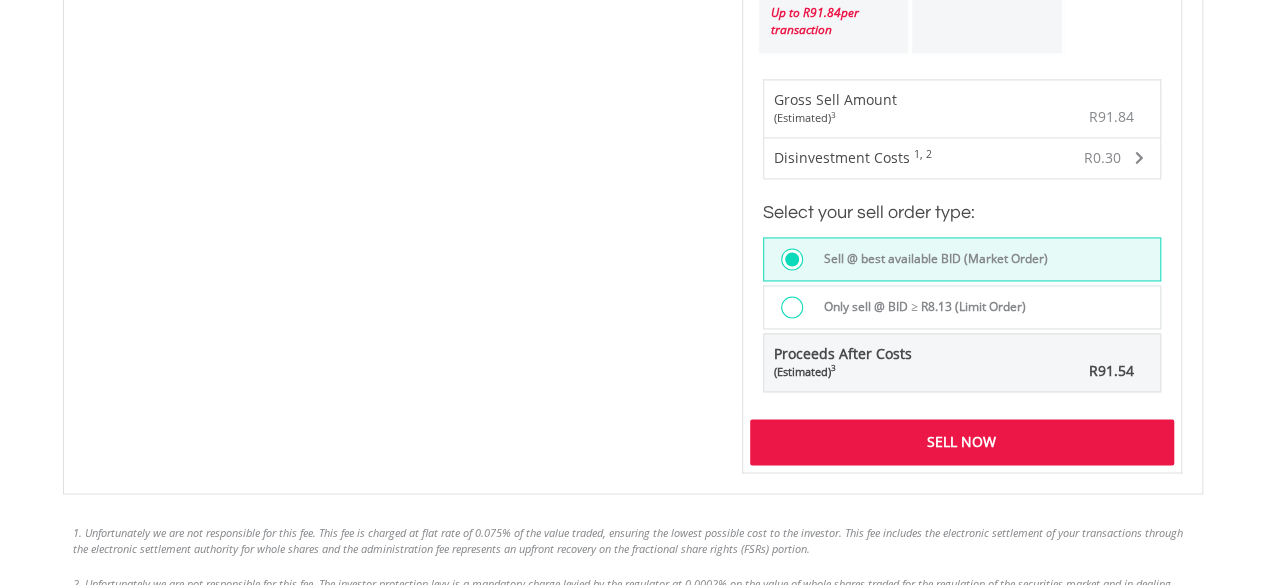 click on "Sell Now" at bounding box center [962, 442] 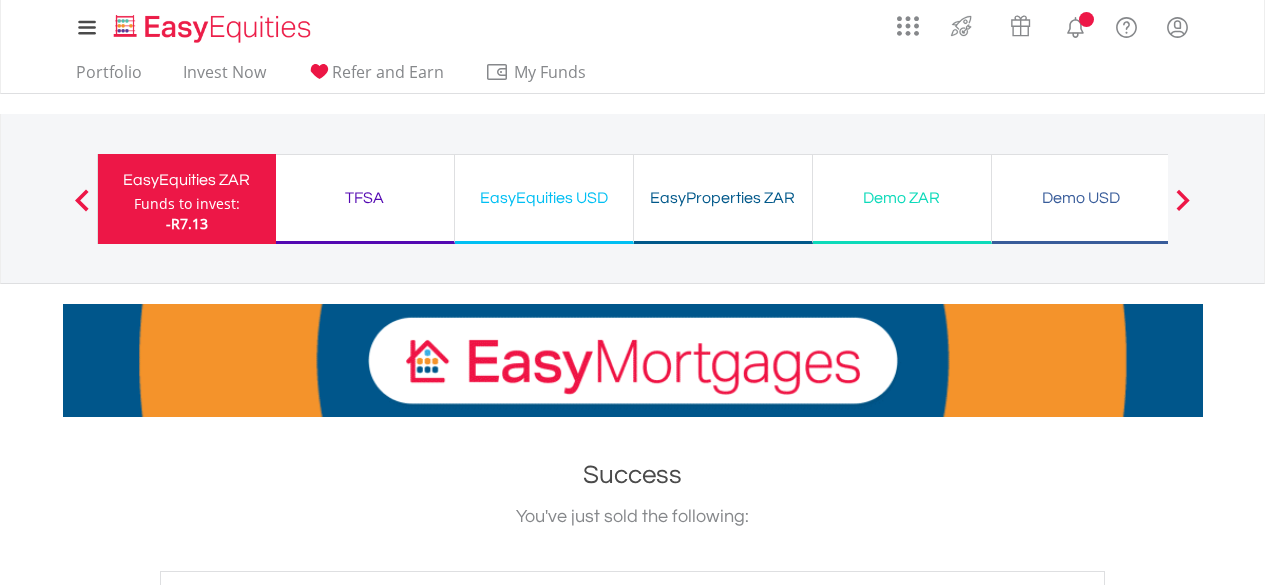 scroll, scrollTop: 0, scrollLeft: 0, axis: both 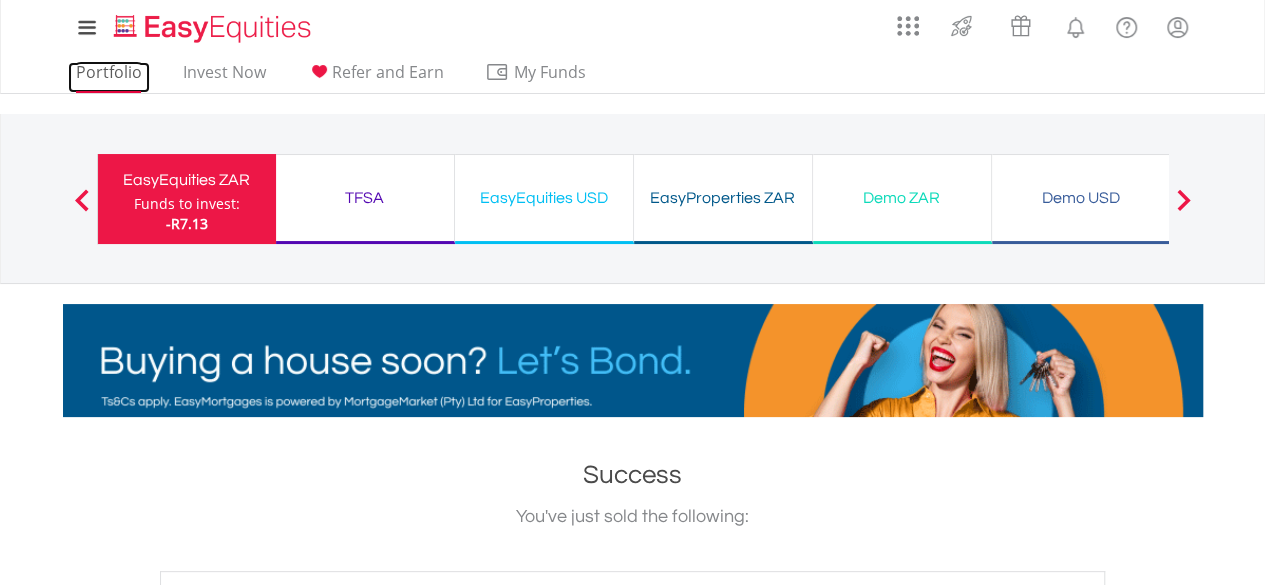 click on "Portfolio" at bounding box center (109, 77) 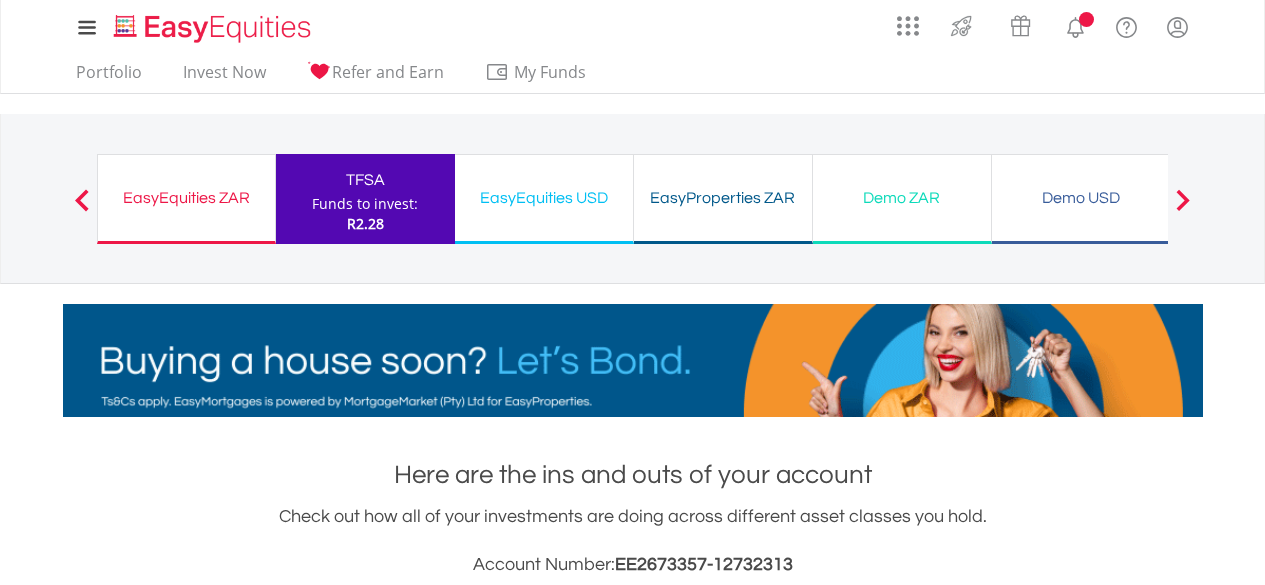 scroll, scrollTop: 0, scrollLeft: 0, axis: both 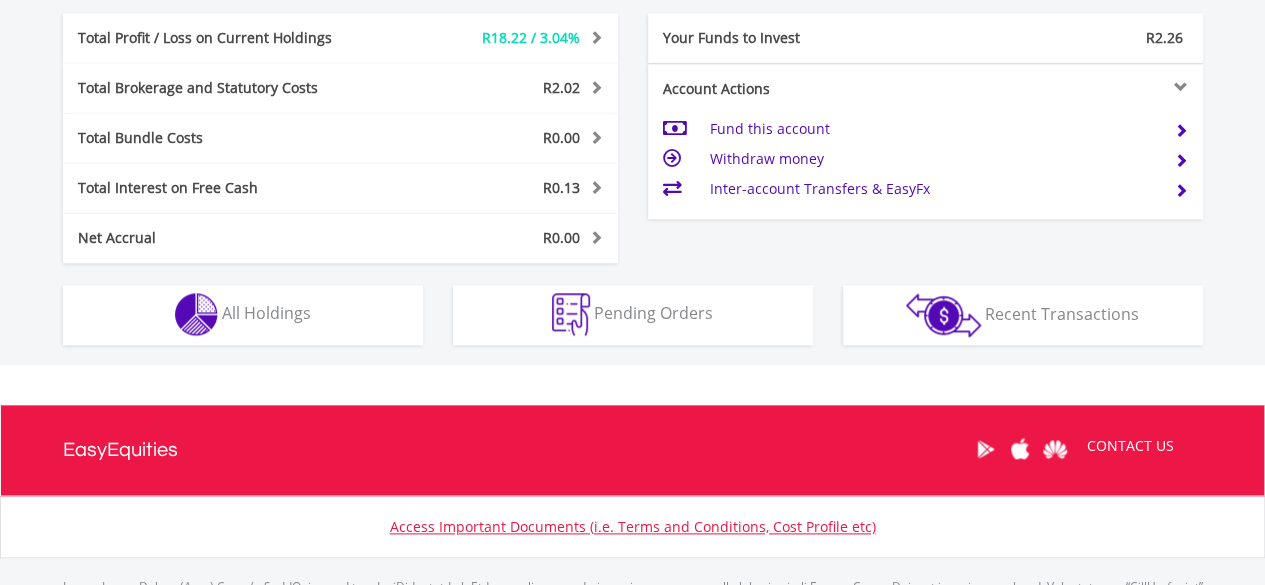 drag, startPoint x: 1275, startPoint y: 114, endPoint x: 1271, endPoint y: 467, distance: 353.02267 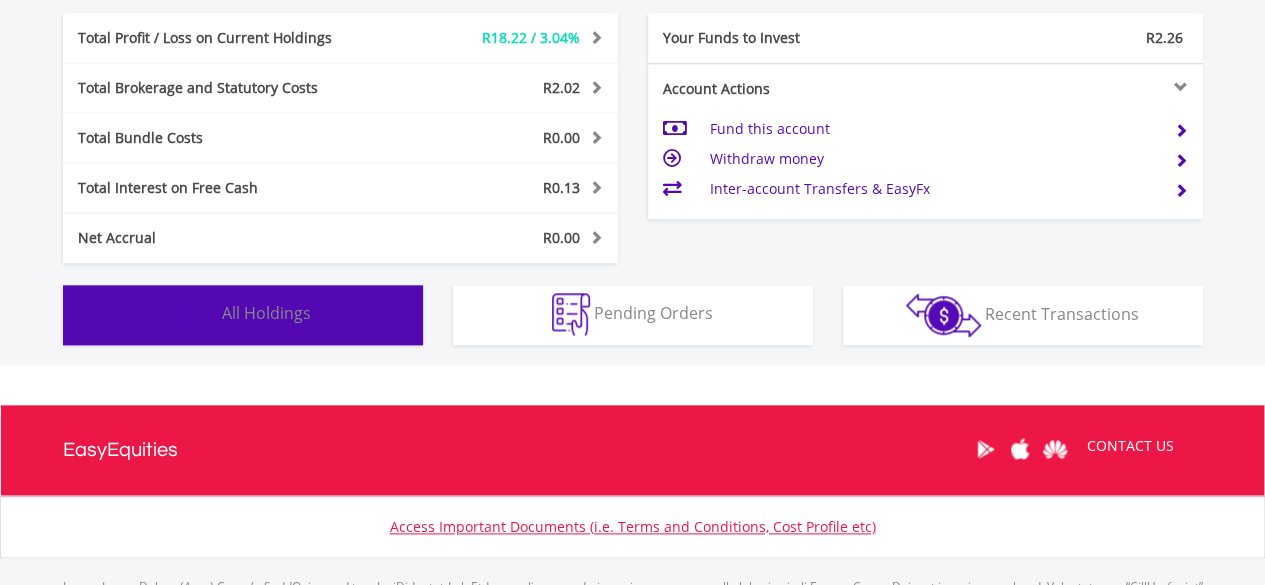 click on "Holdings
All Holdings" at bounding box center (243, 315) 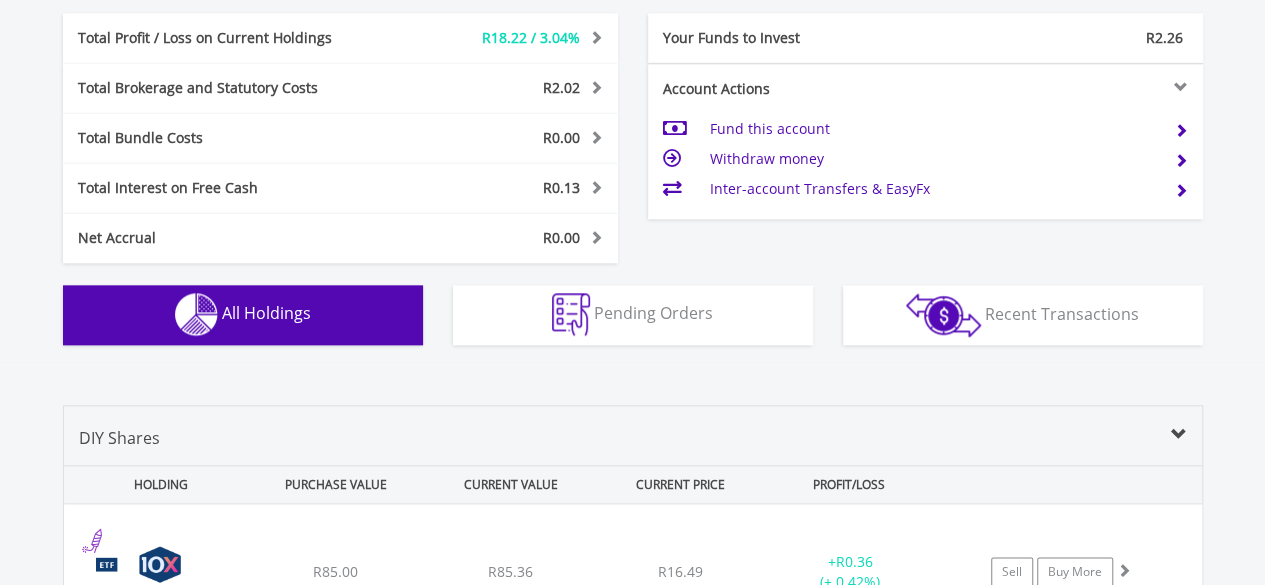 scroll, scrollTop: 1402, scrollLeft: 0, axis: vertical 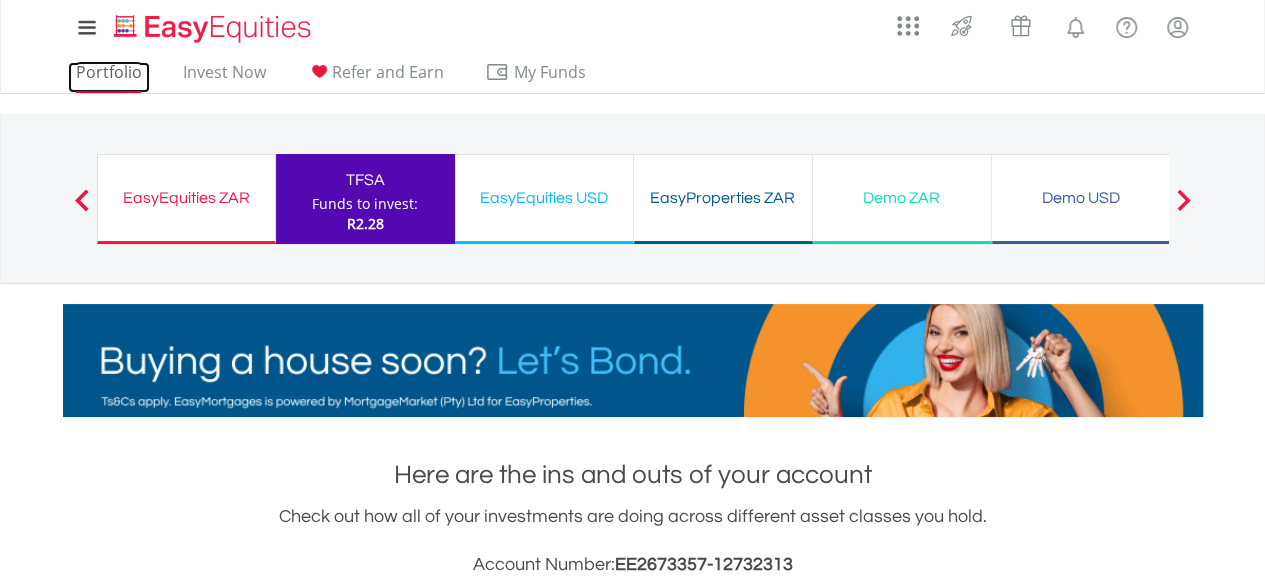 click on "Portfolio" at bounding box center [109, 77] 